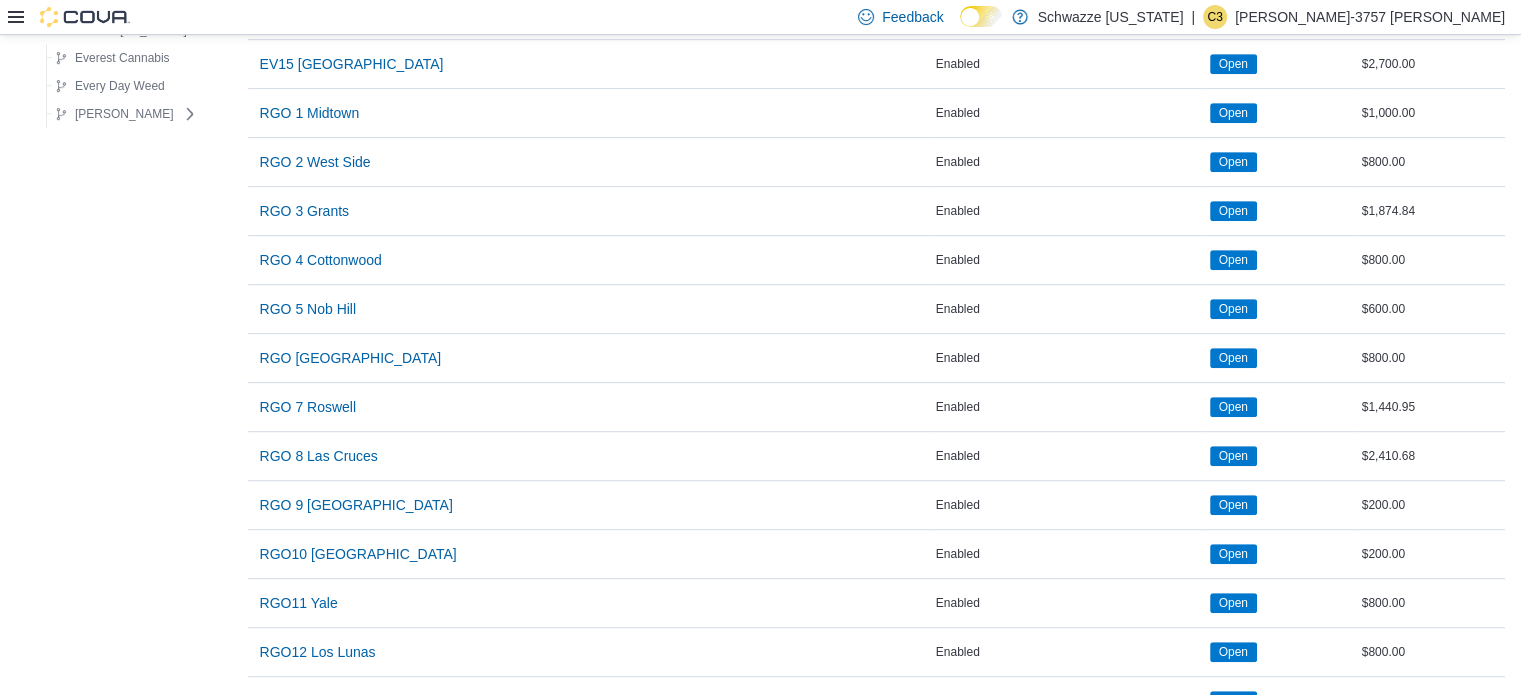 scroll, scrollTop: 958, scrollLeft: 0, axis: vertical 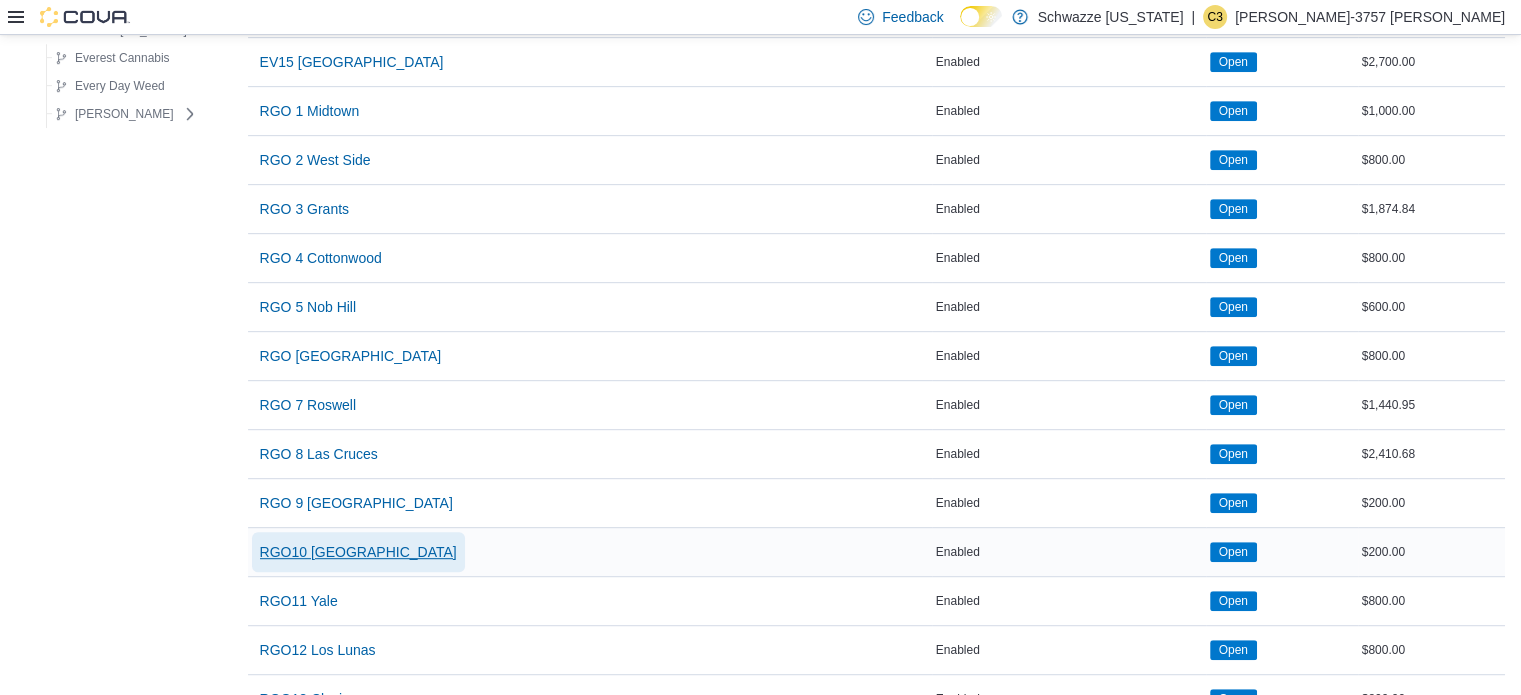 click on "RGO10 [GEOGRAPHIC_DATA]" at bounding box center [358, 552] 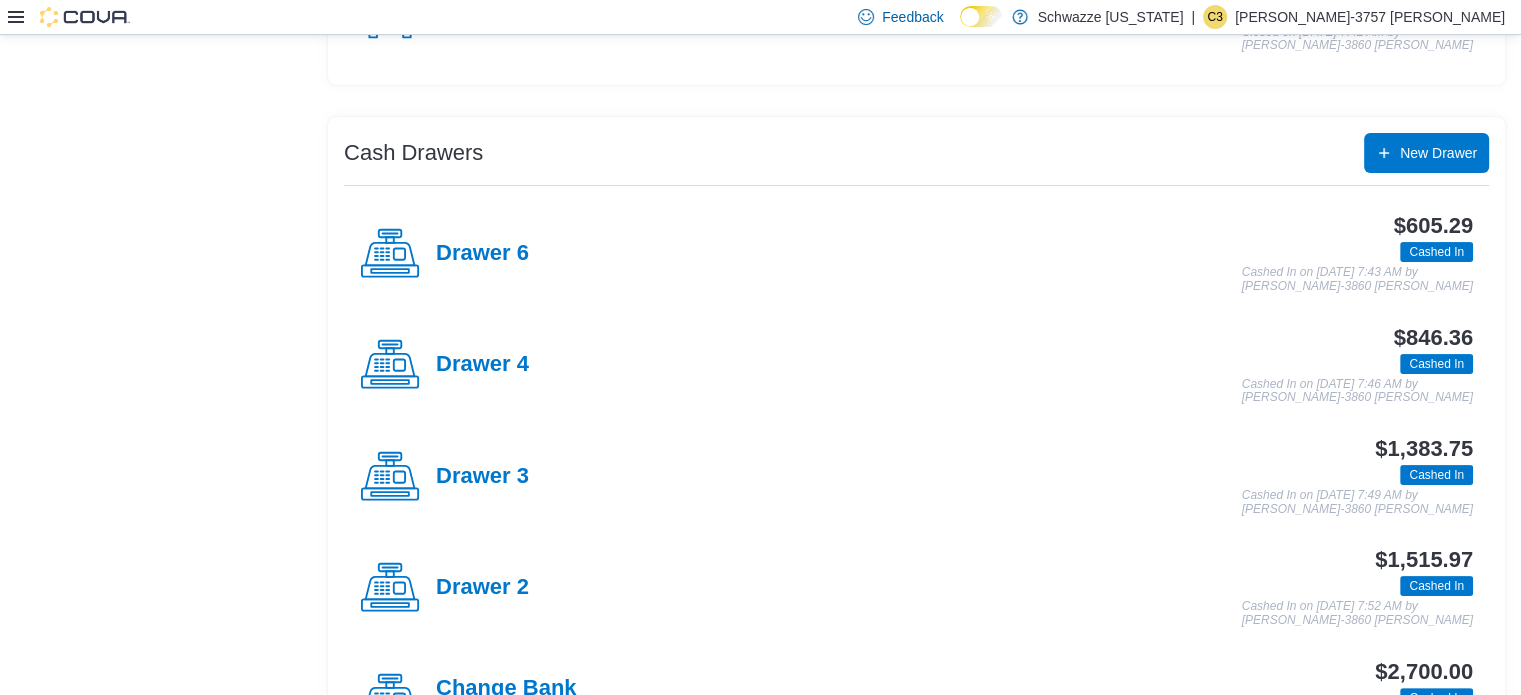 scroll, scrollTop: 336, scrollLeft: 0, axis: vertical 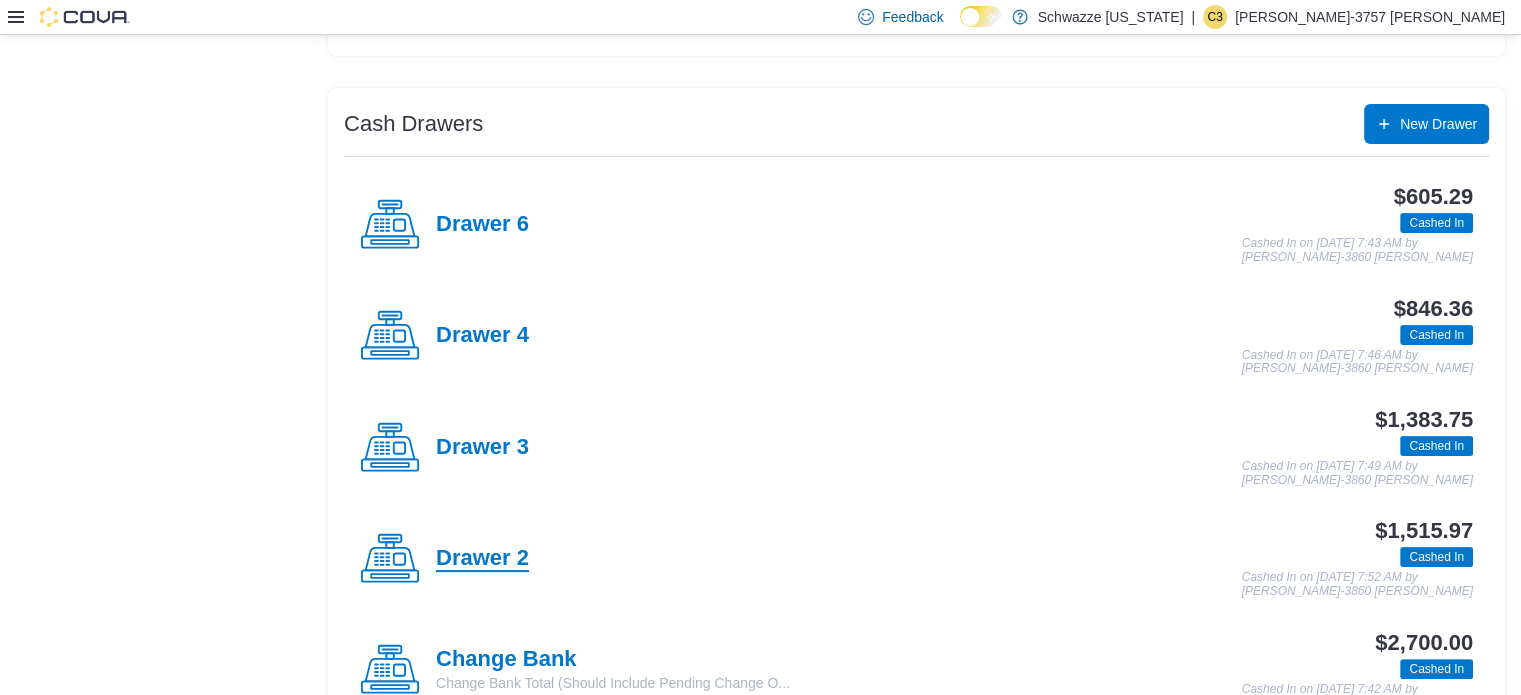 click on "Drawer 2" at bounding box center (482, 559) 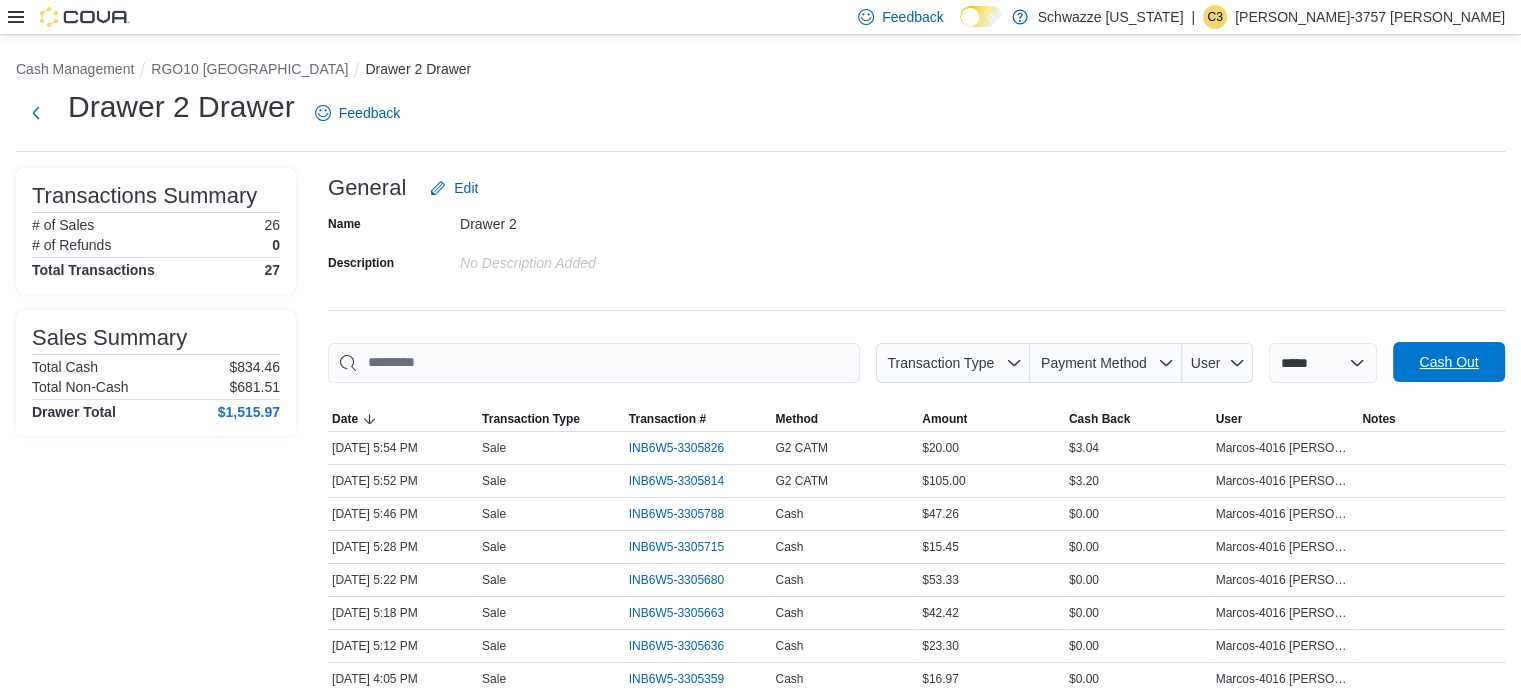 click on "Cash Out" at bounding box center (1449, 362) 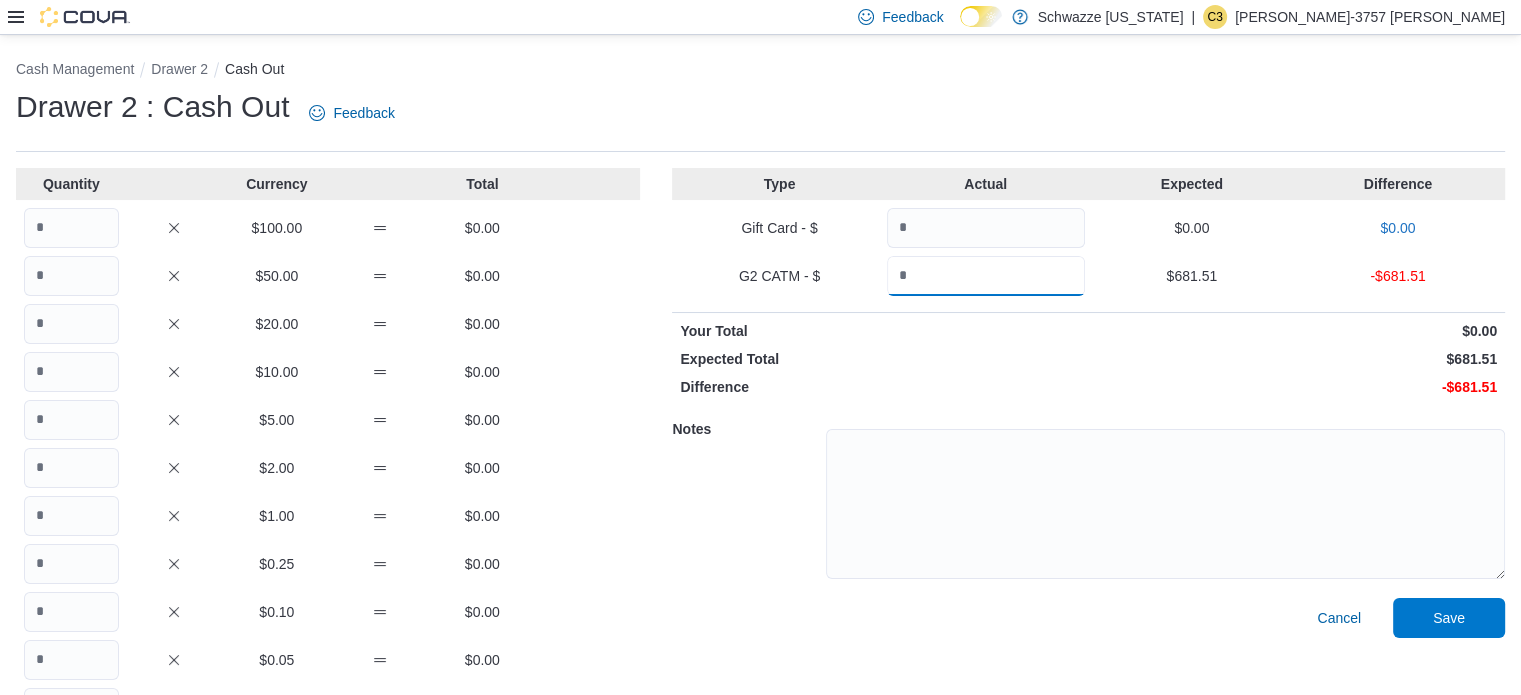 click at bounding box center (986, 276) 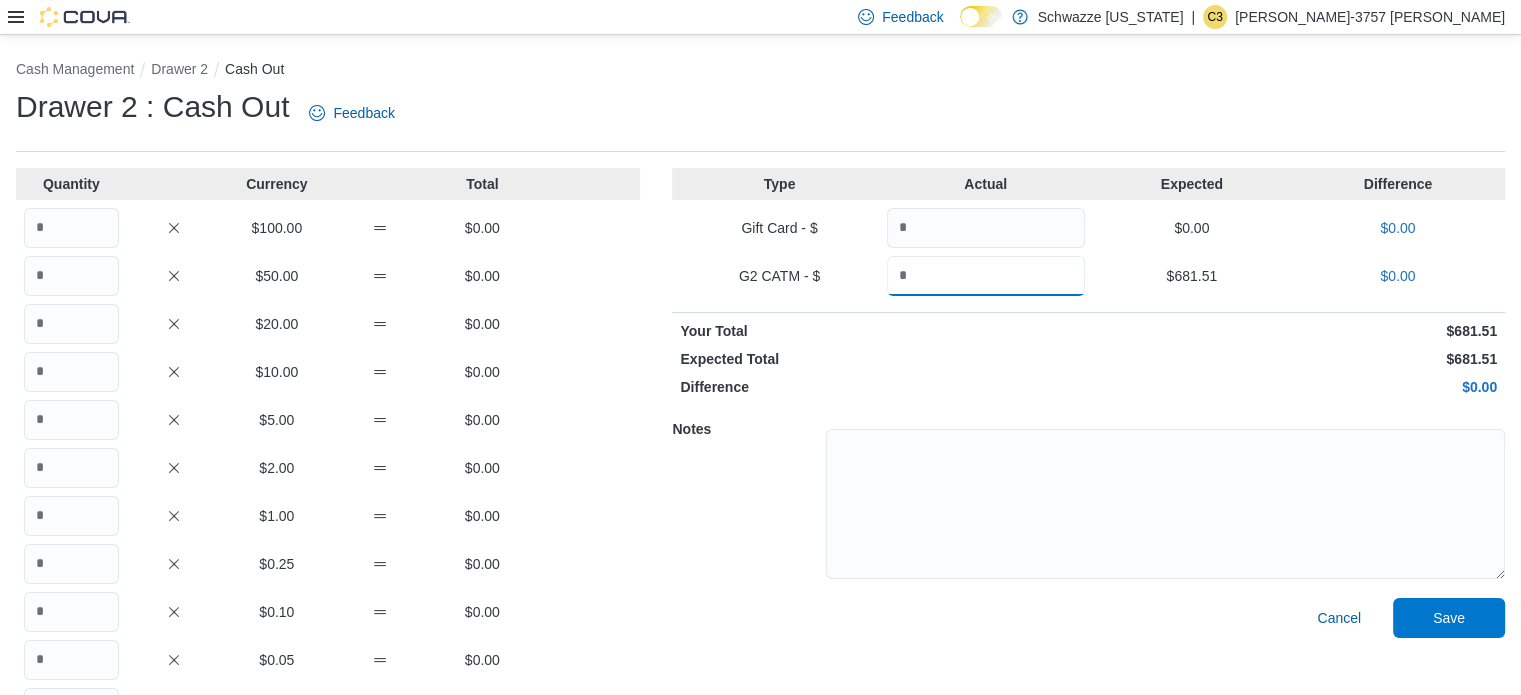 type on "******" 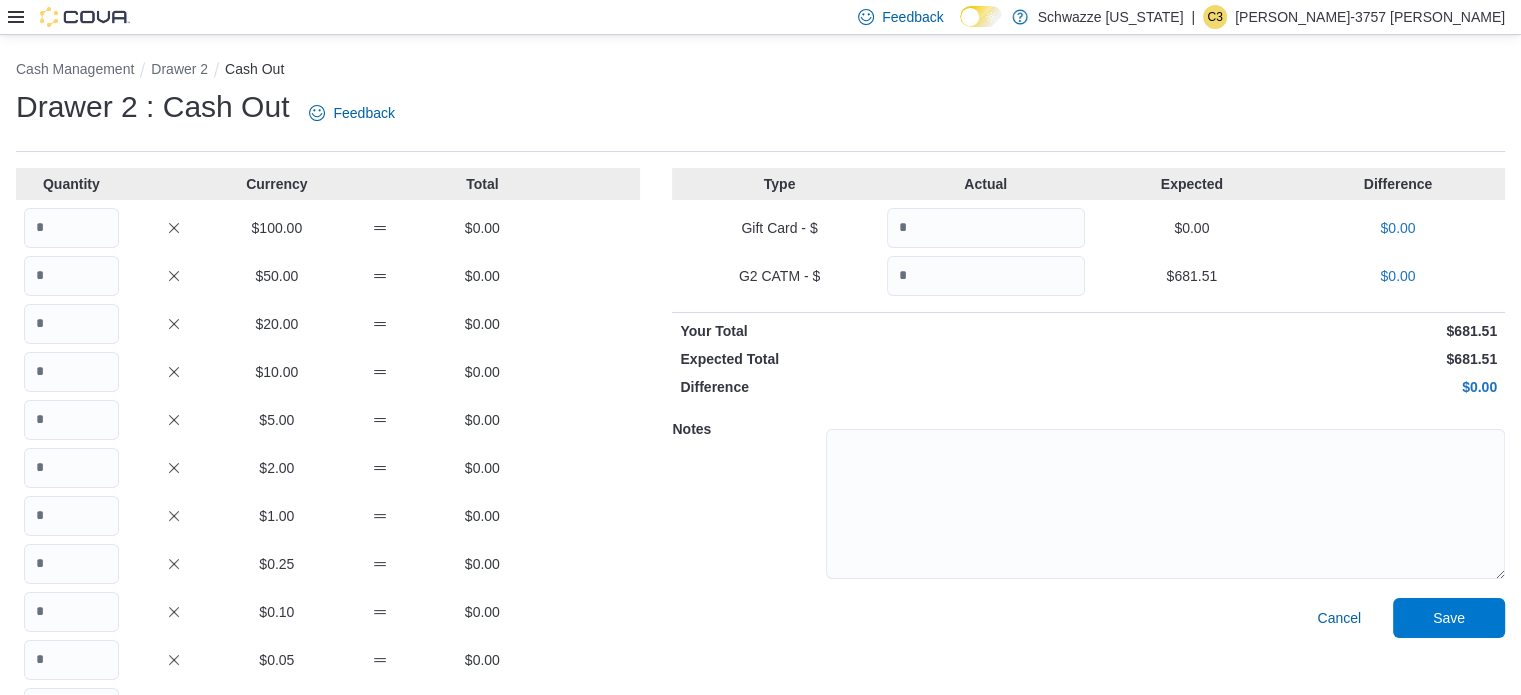 click on "$10.00 $0.00" at bounding box center (328, 372) 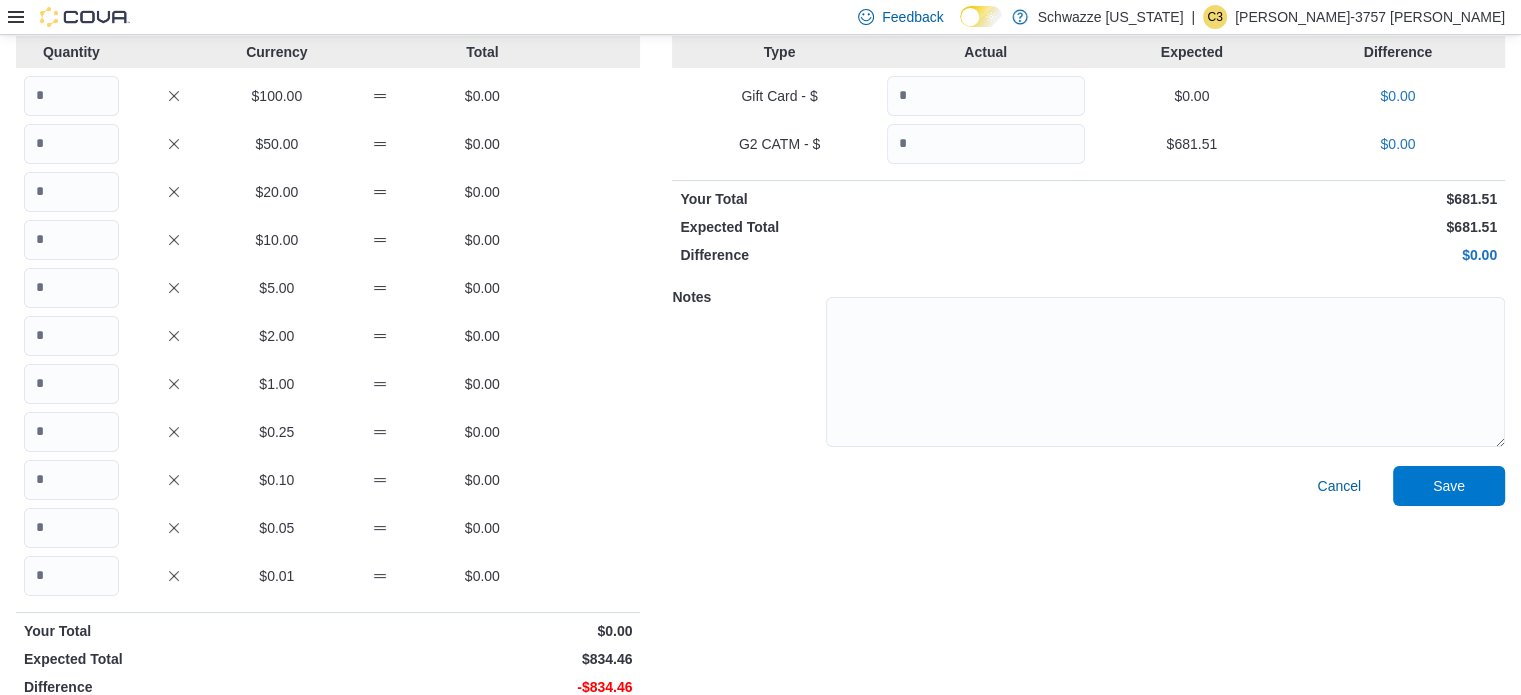 scroll, scrollTop: 134, scrollLeft: 0, axis: vertical 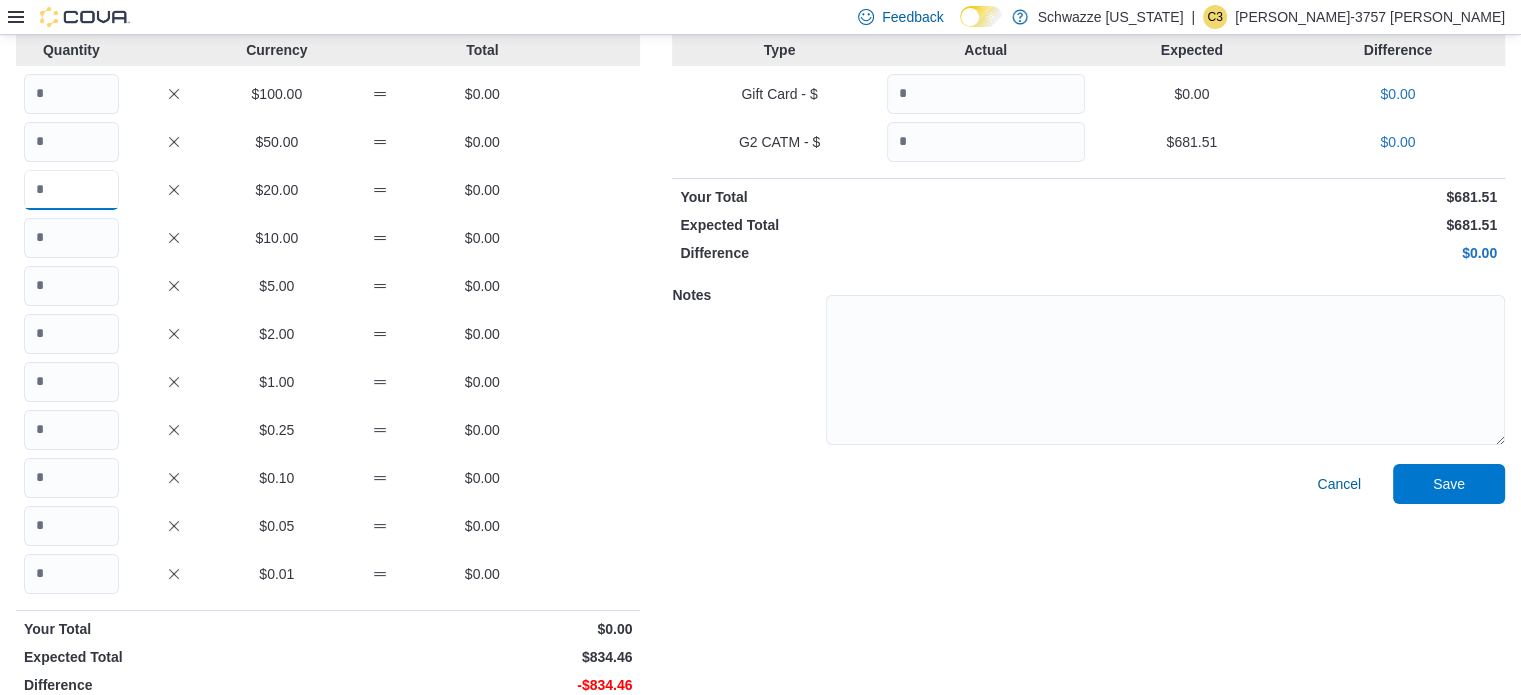 click at bounding box center (71, 190) 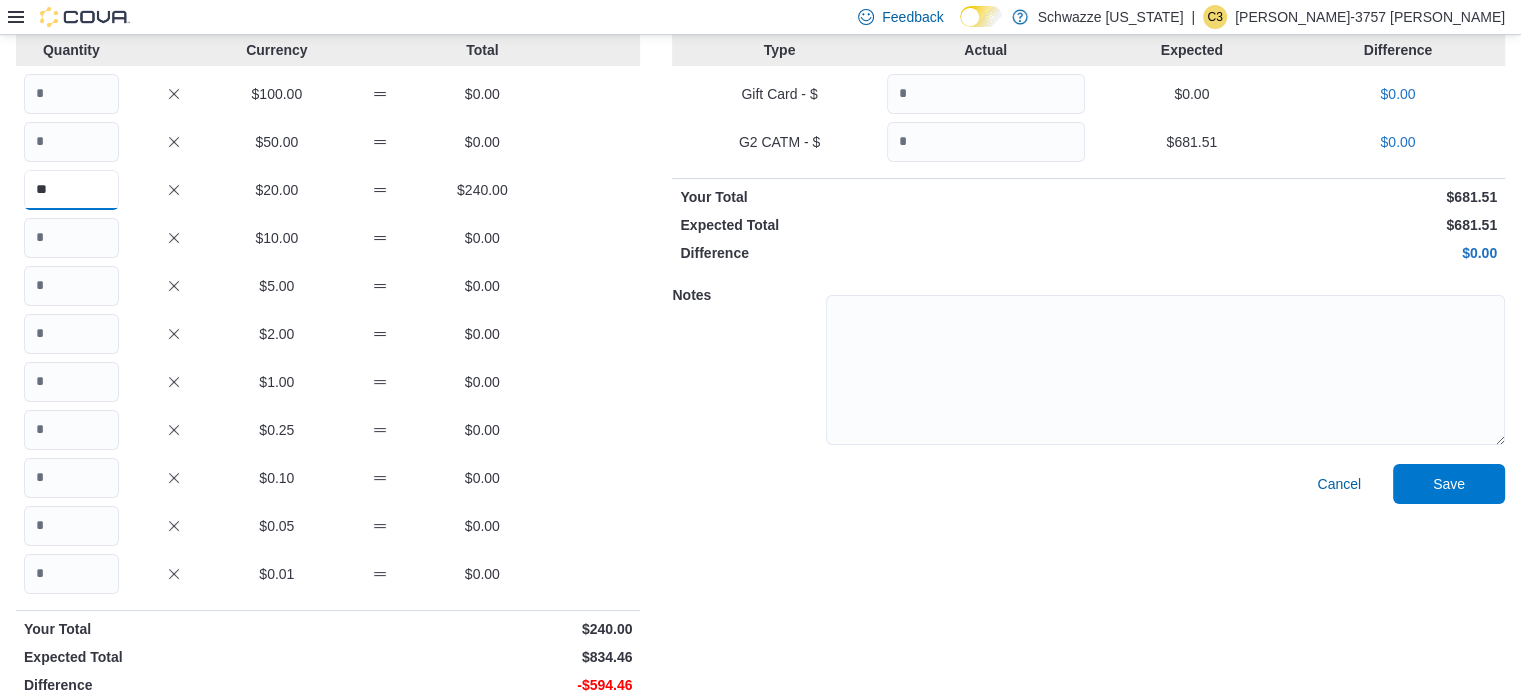 type on "**" 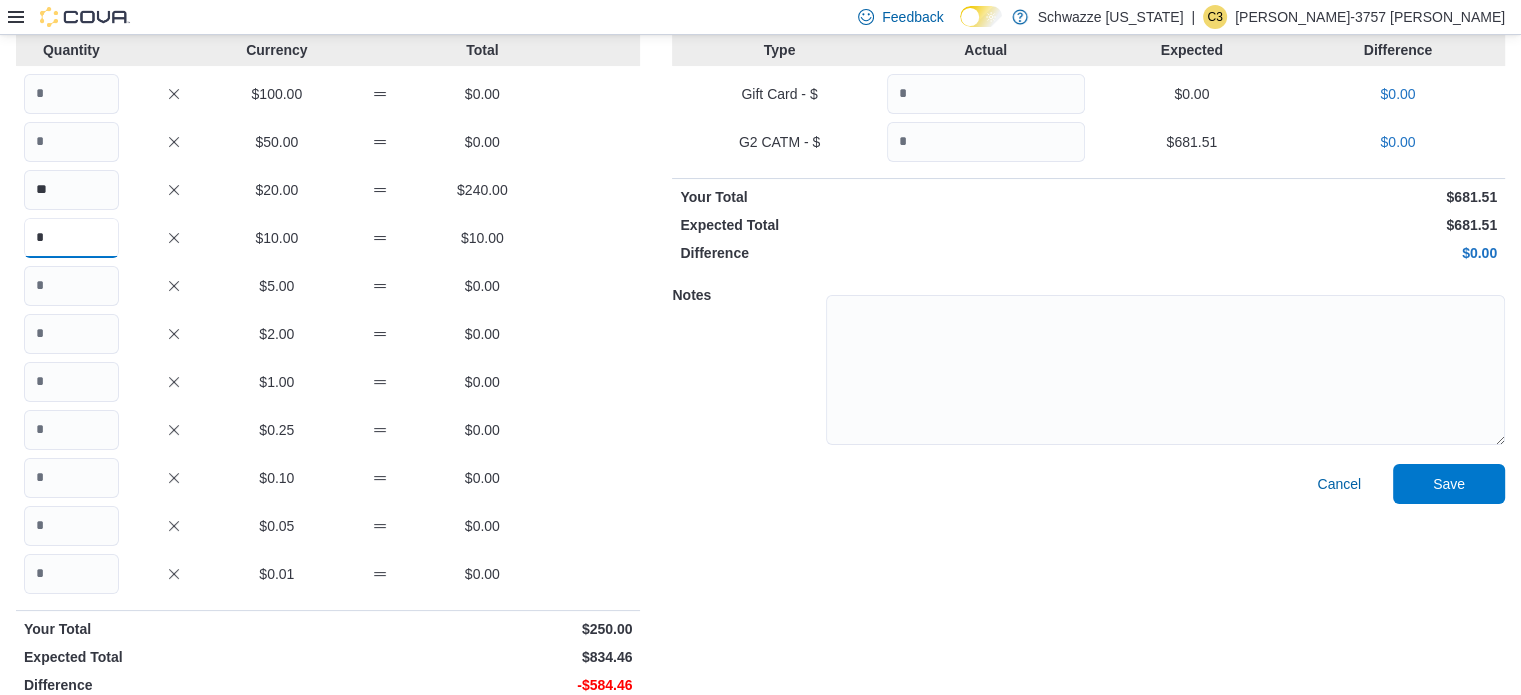 type on "*" 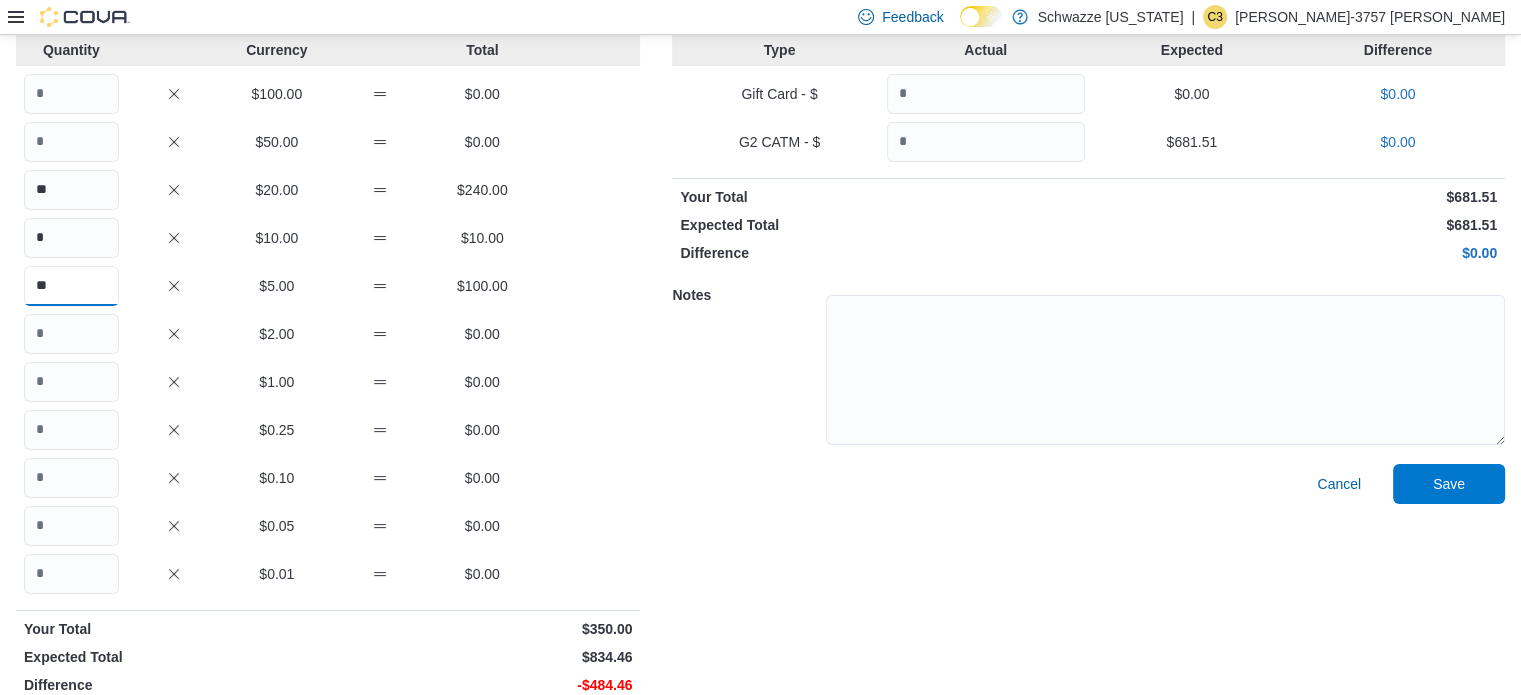 type on "**" 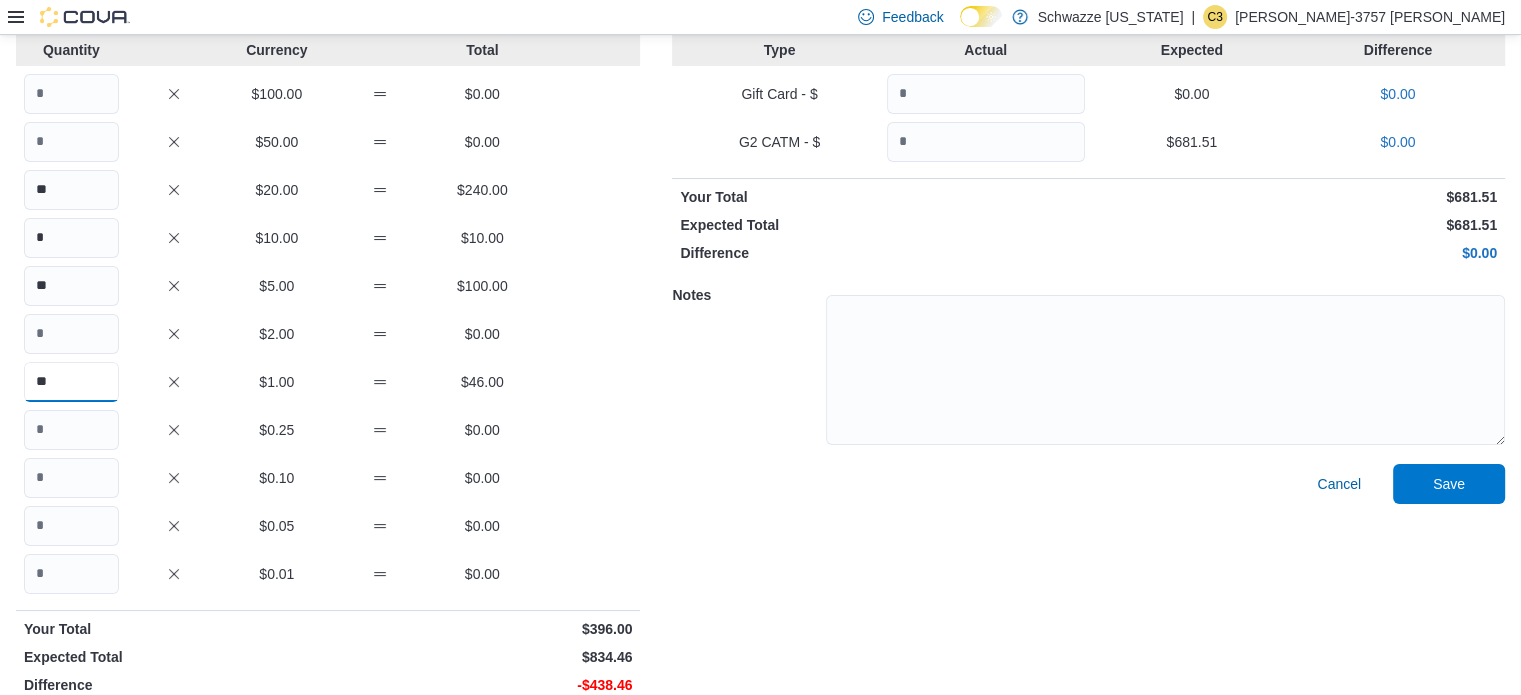 type on "**" 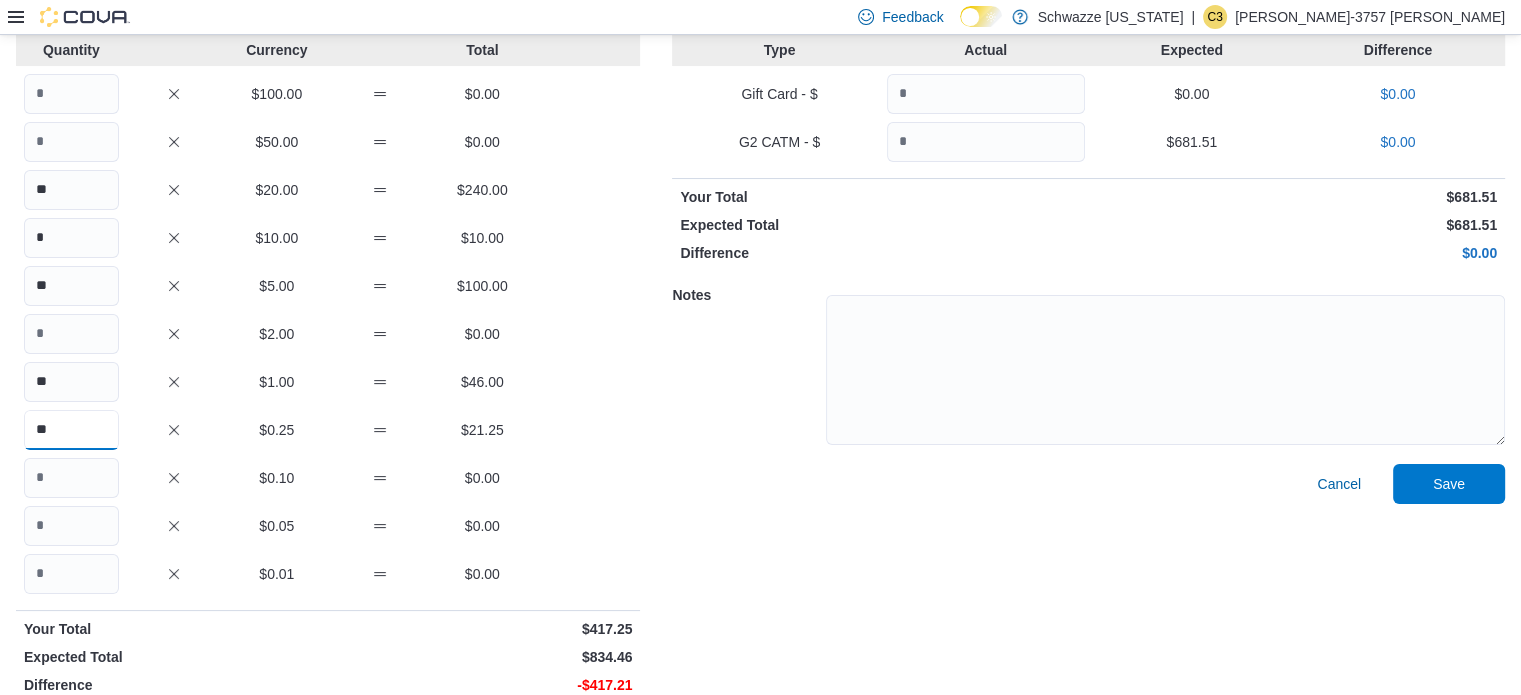 type on "**" 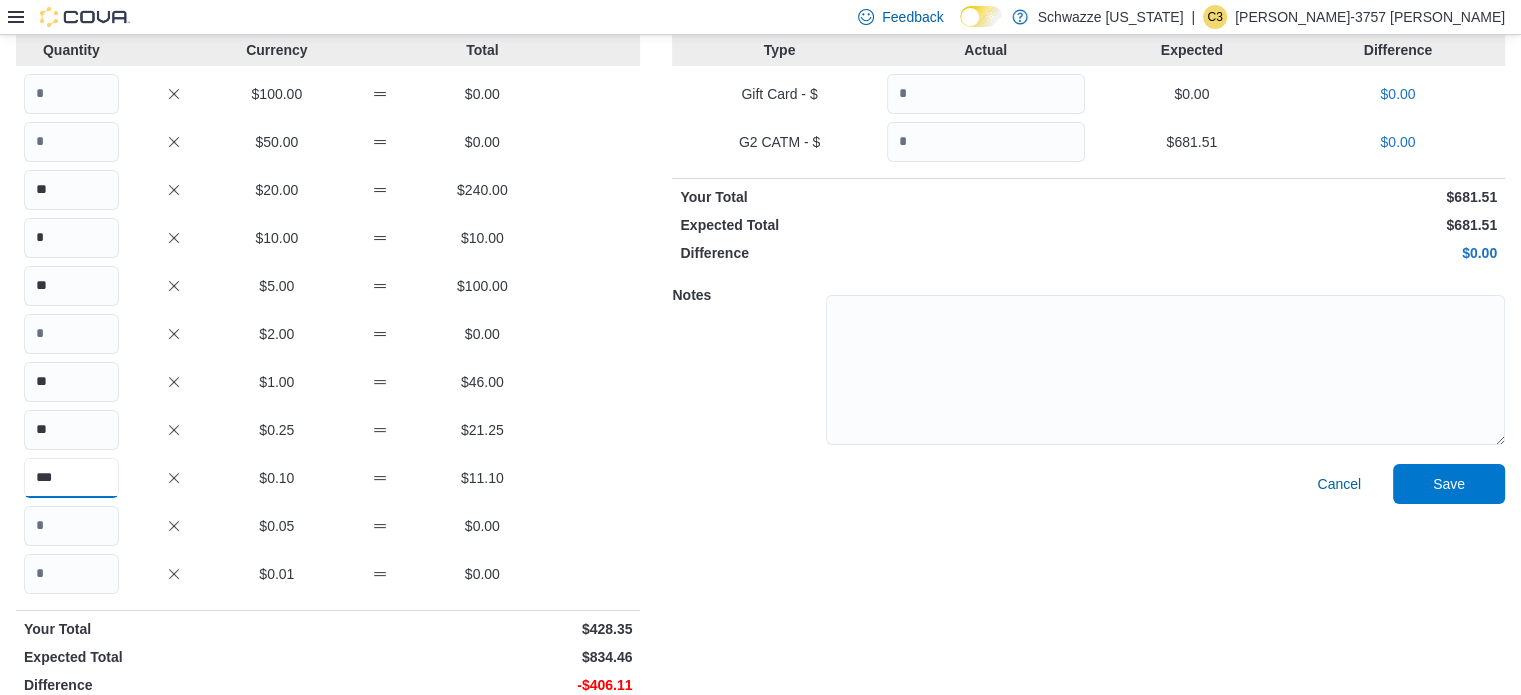 type on "***" 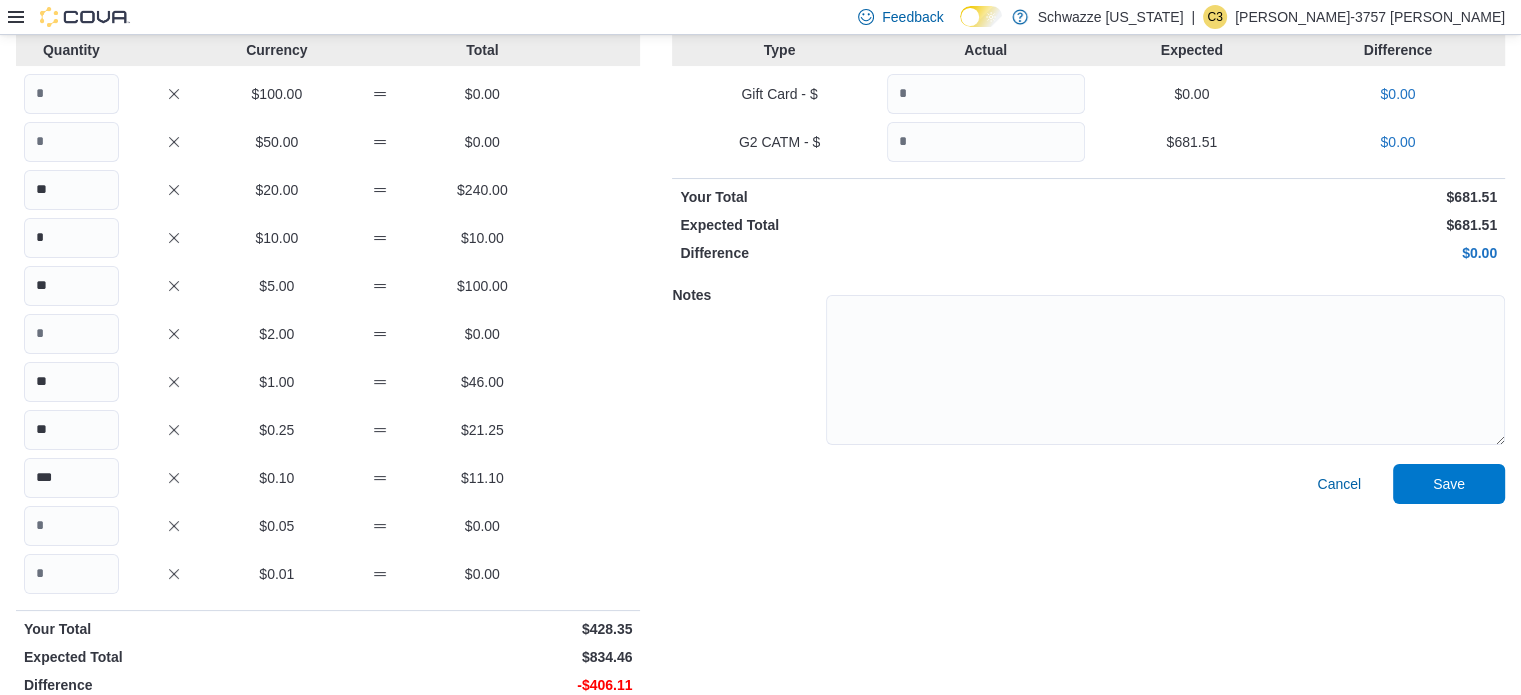 click at bounding box center [71, 526] 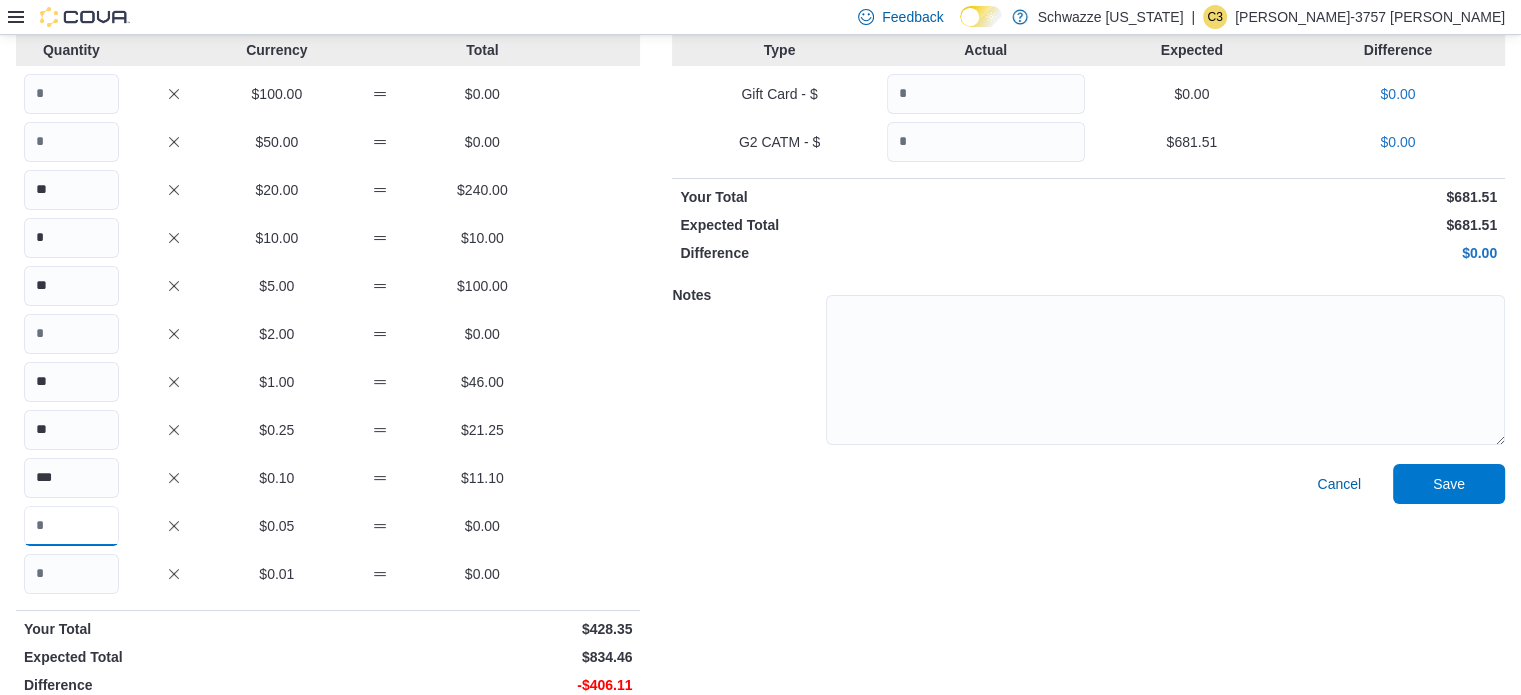 click at bounding box center (71, 526) 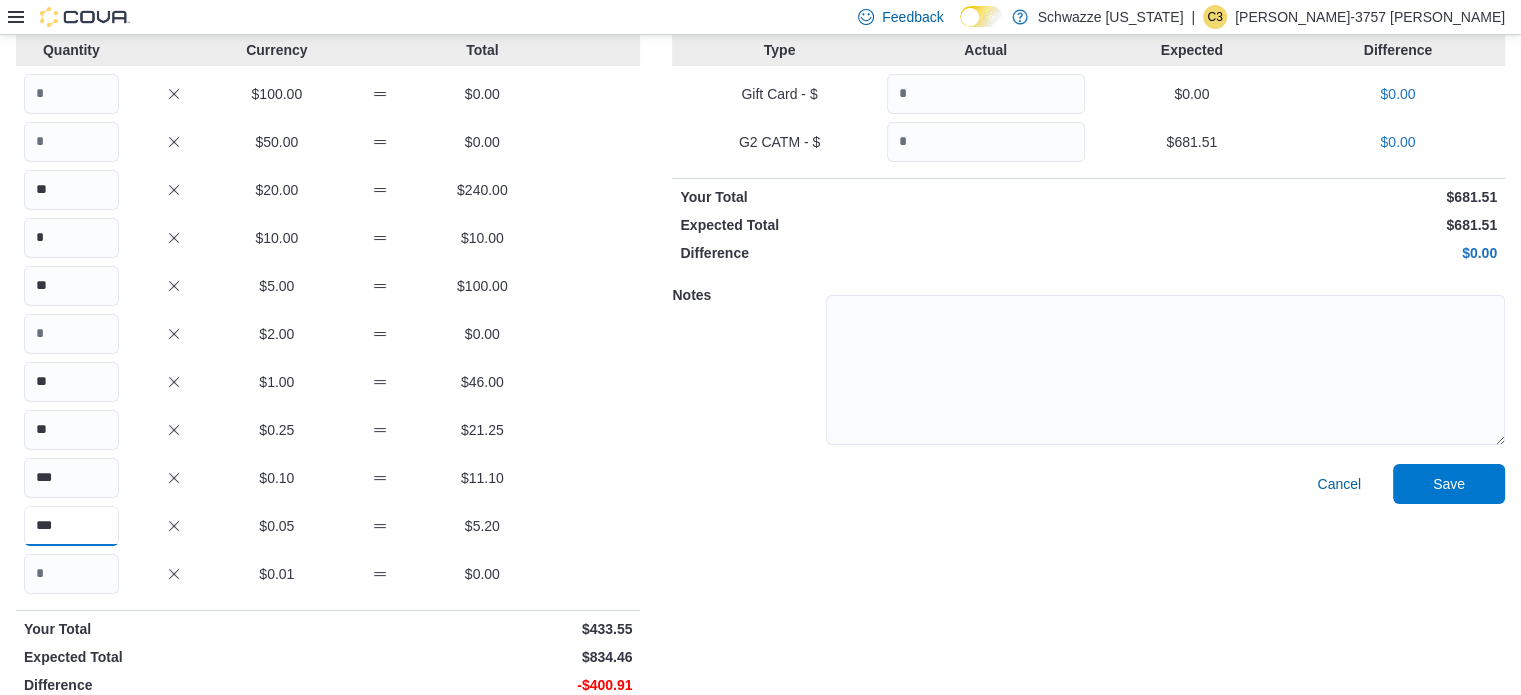type on "***" 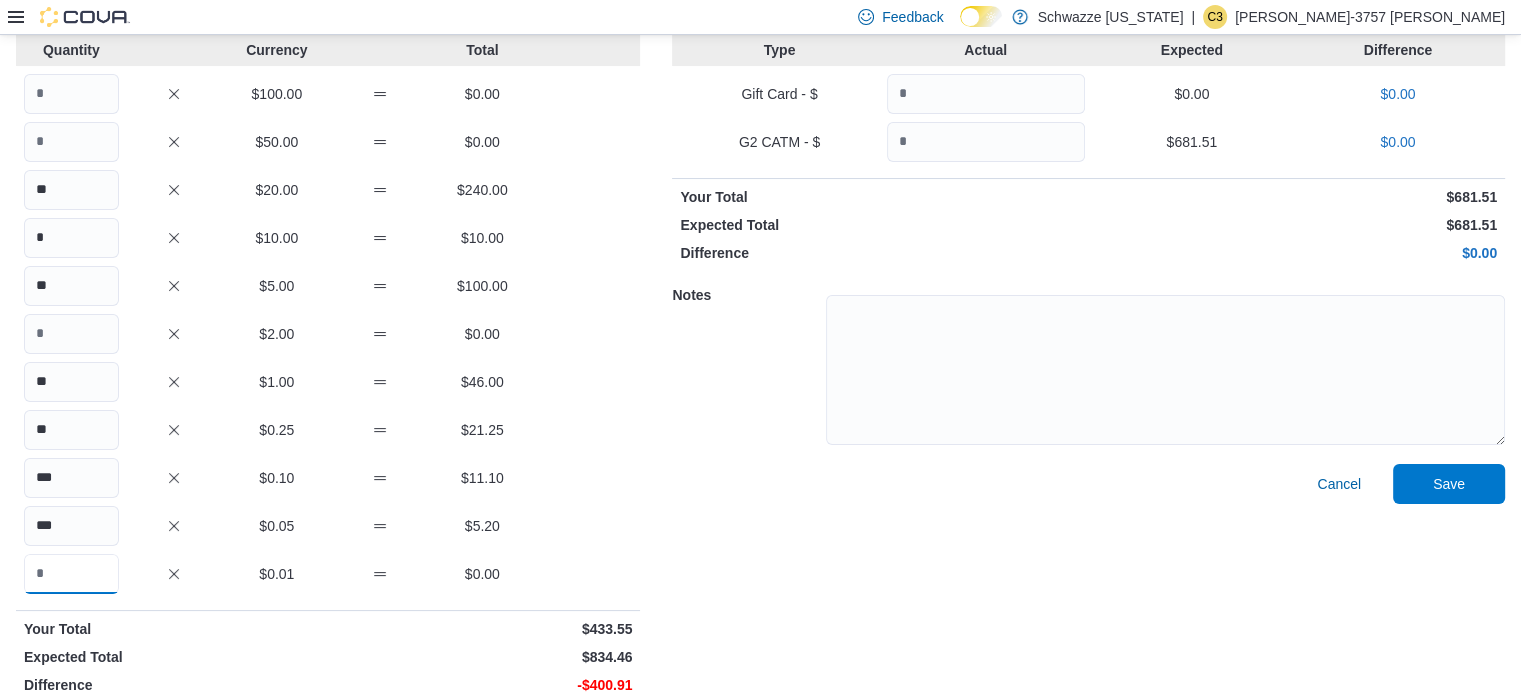 click at bounding box center [71, 574] 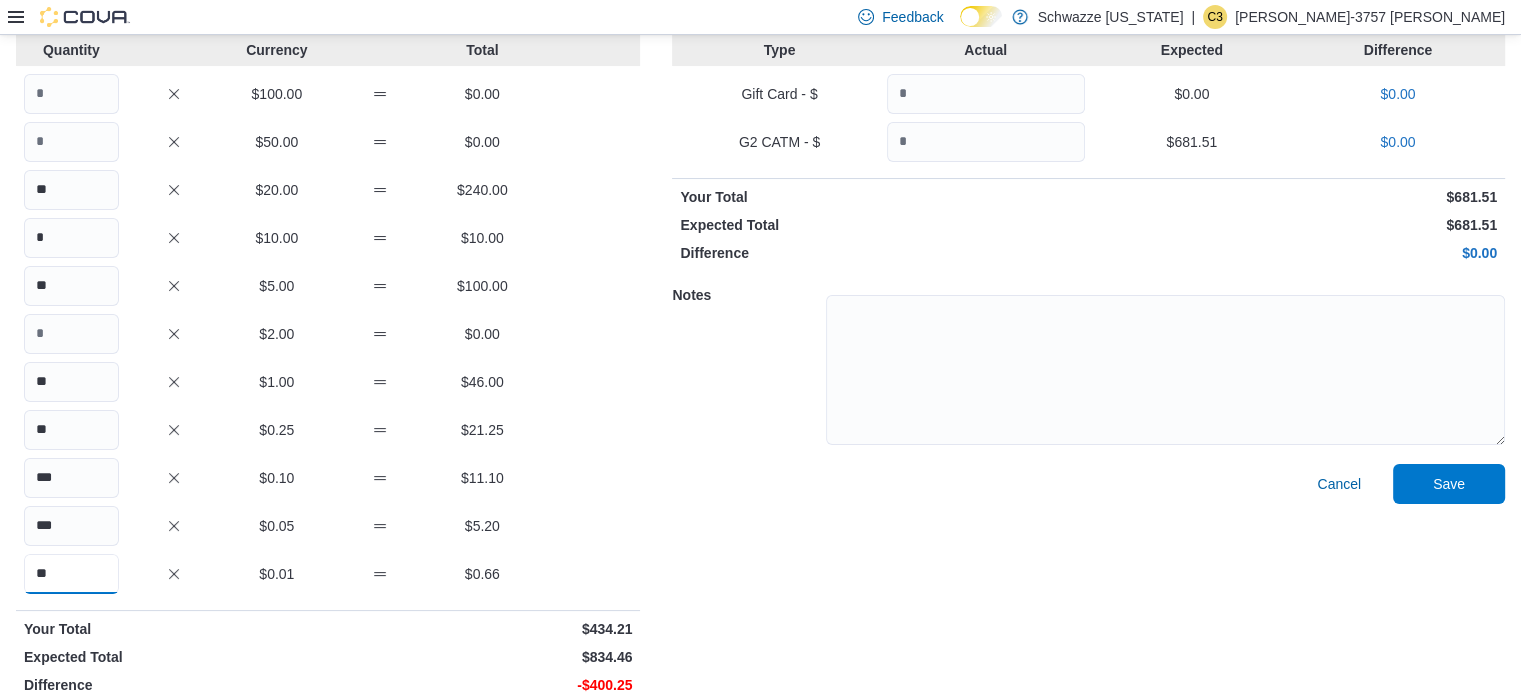 type on "**" 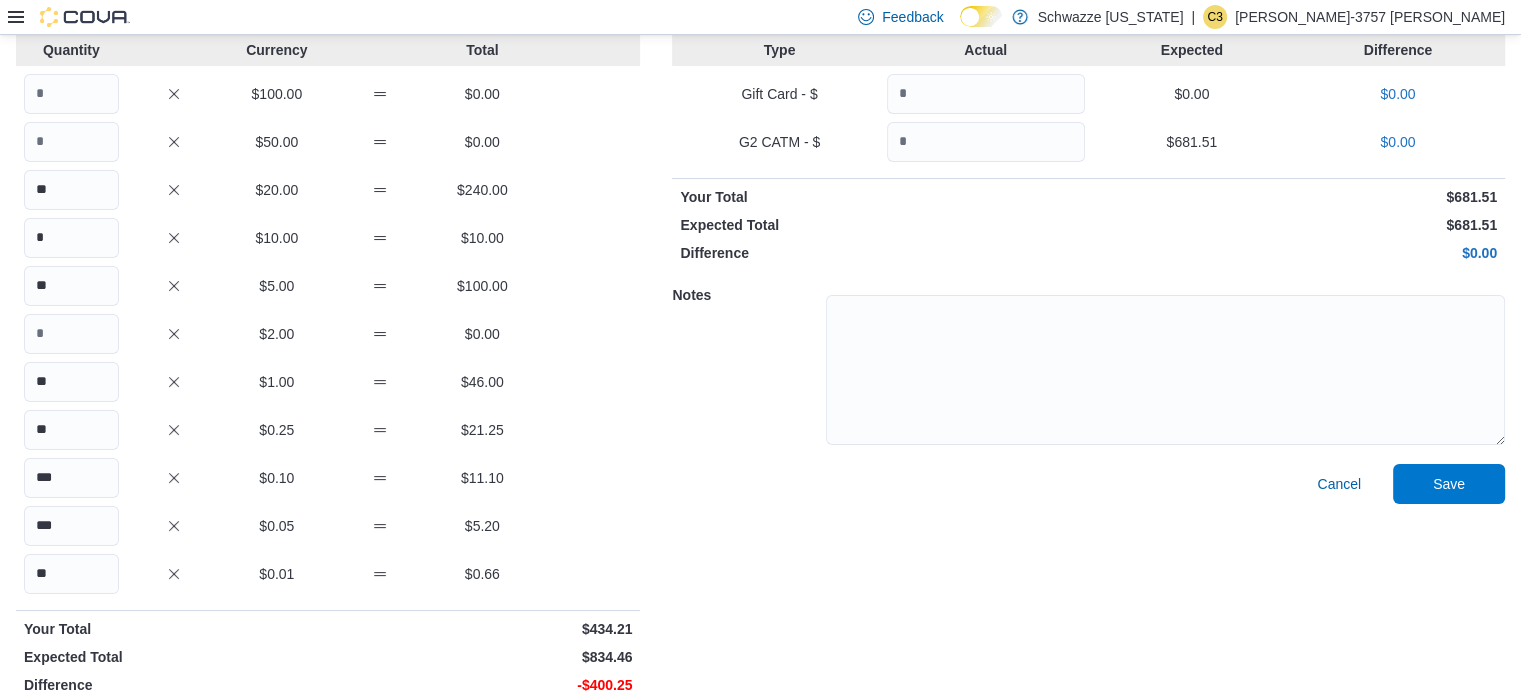 click on "Quantity Currency Total $100.00 $0.00 $50.00 $0.00 ** $20.00 $240.00 * $10.00 $10.00 ** $5.00 $100.00 $2.00 $0.00 ** $1.00 $46.00 ** $0.25 $21.25 *** $0.10 $11.10 *** $0.05 $5.20 ** $0.01 $0.66 Your Total $434.21 Expected Total $834.46 Difference  -$400.25 Type Actual Expected Difference Gift Card - $ $0.00 $0.00 G2 CATM - $ ****** $681.51 $0.00 Your Total $681.51 Expected Total $681.51 Difference $0.00 Notes Cancel Save" at bounding box center (760, 368) 